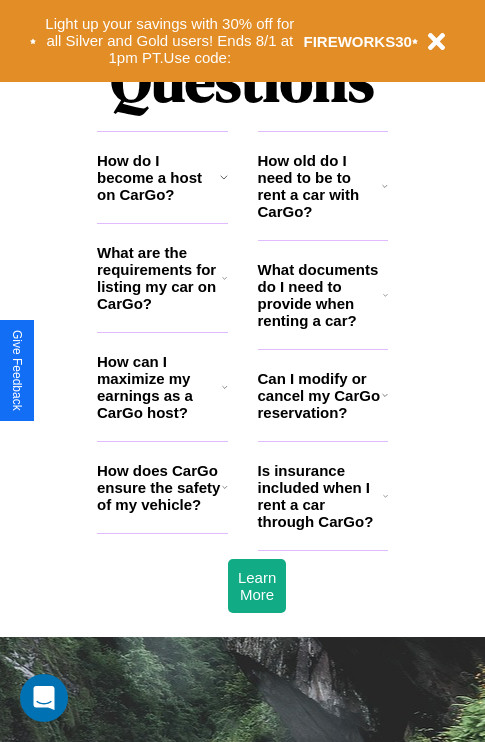 scroll, scrollTop: 2423, scrollLeft: 0, axis: vertical 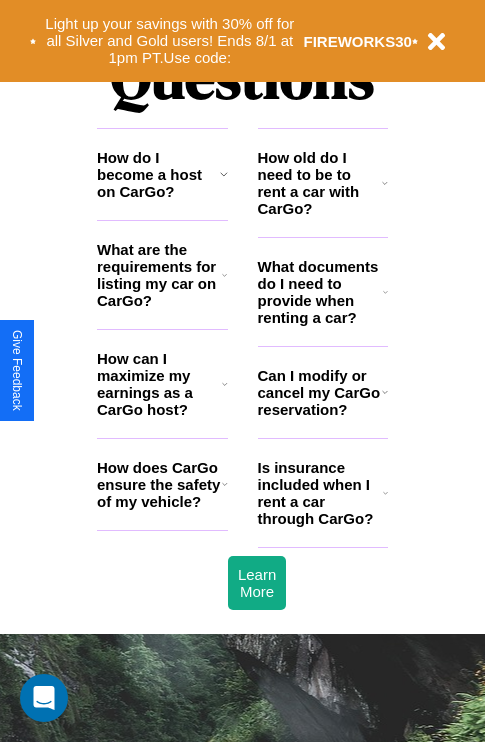 click on "Can I modify or cancel my CarGo reservation?" at bounding box center (320, 392) 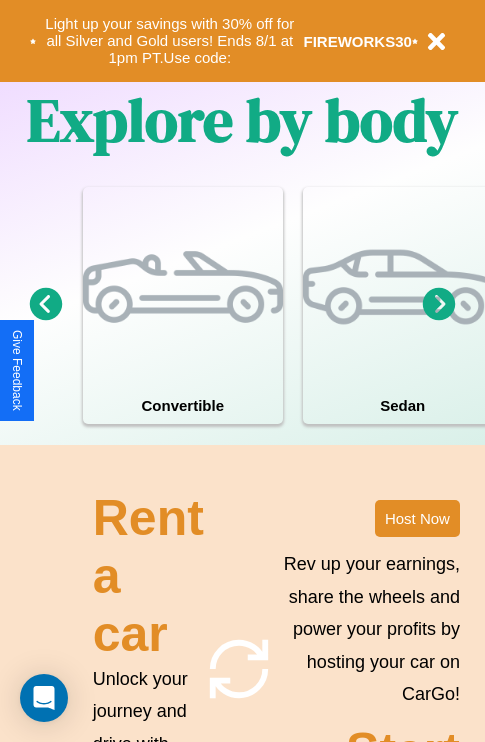 scroll, scrollTop: 1285, scrollLeft: 0, axis: vertical 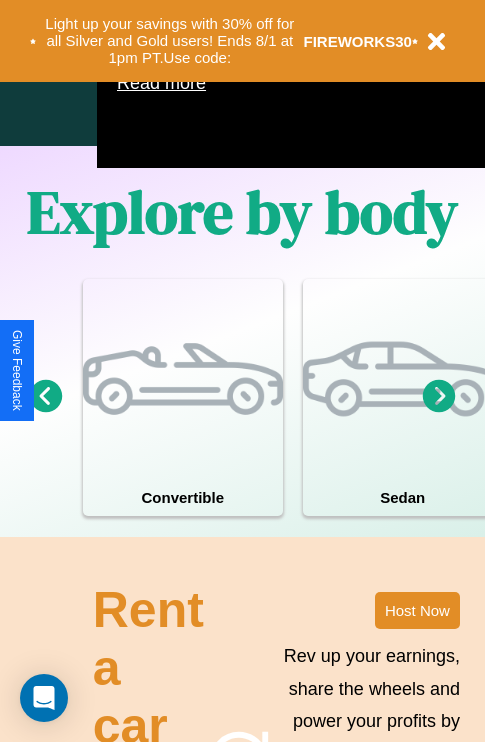 click 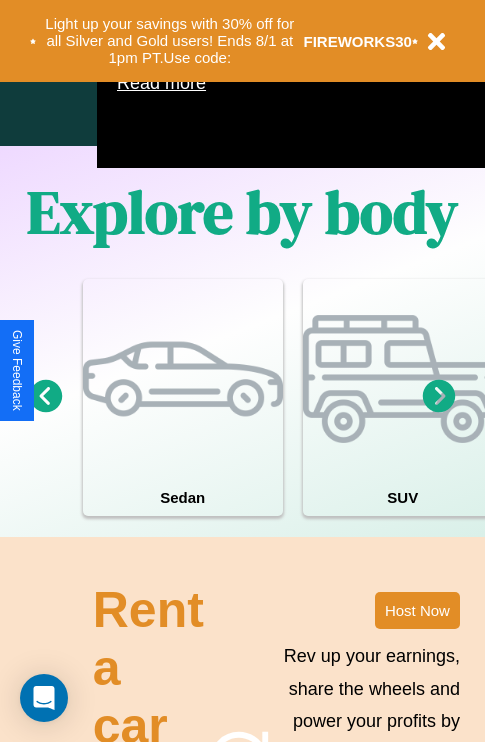 click 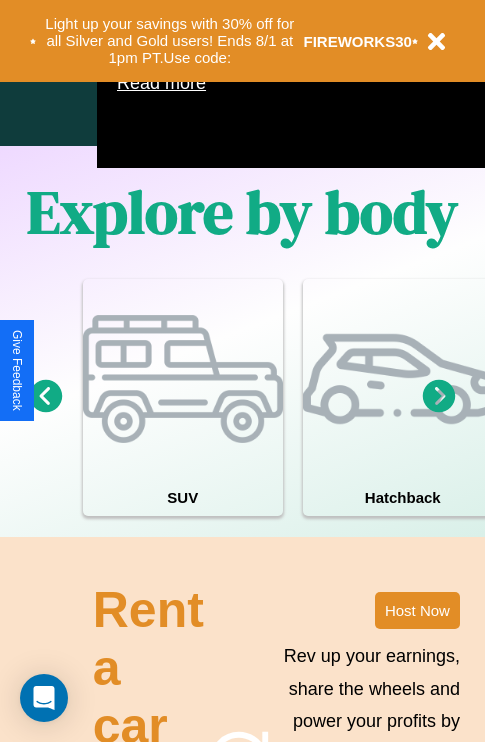 click 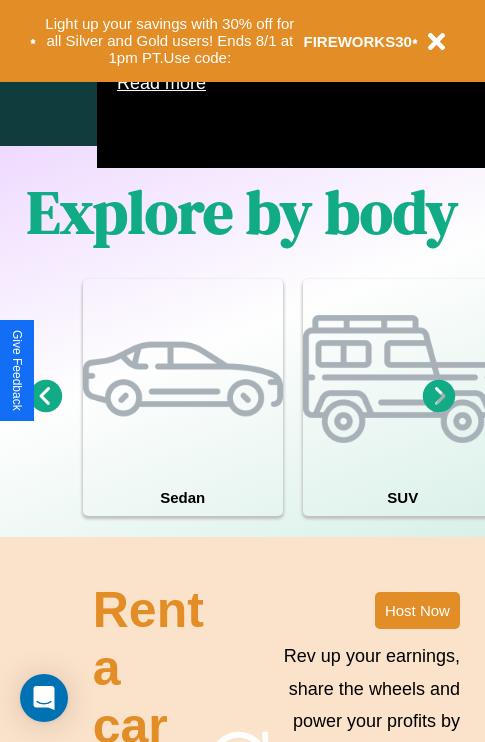 click 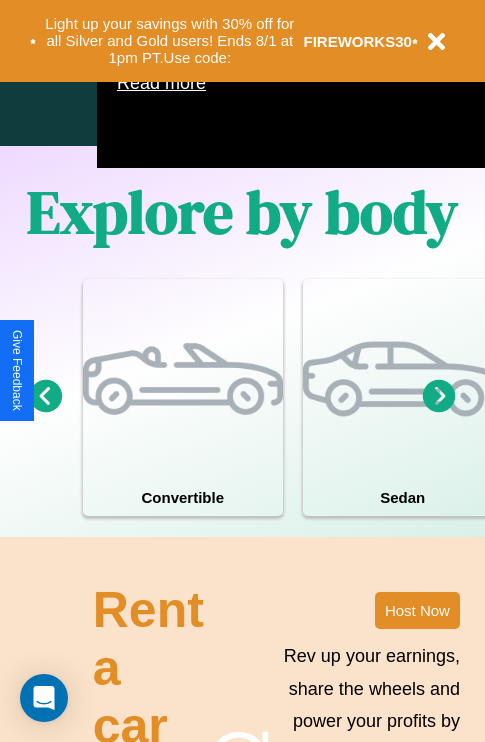click 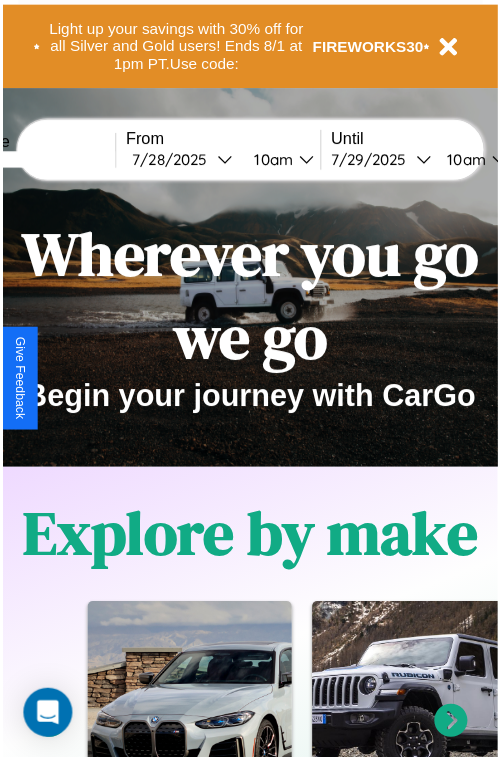 scroll, scrollTop: 0, scrollLeft: 0, axis: both 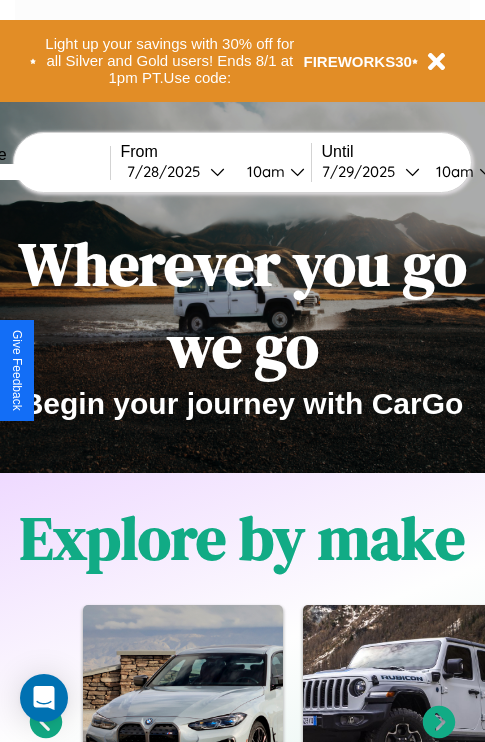 click at bounding box center (35, 172) 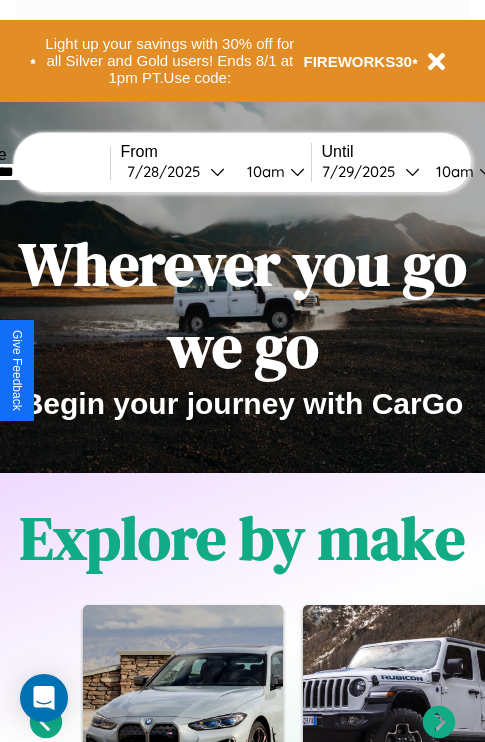 type on "*********" 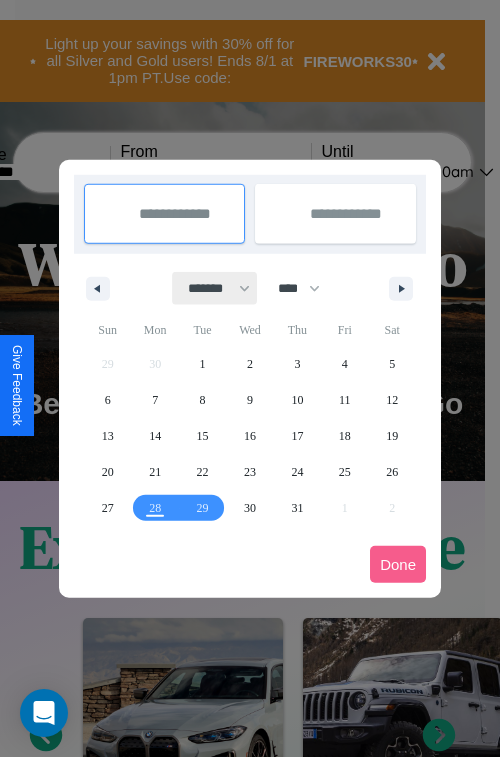 click on "******* ******** ***** ***** *** **** **** ****** ********* ******* ******** ********" at bounding box center [215, 288] 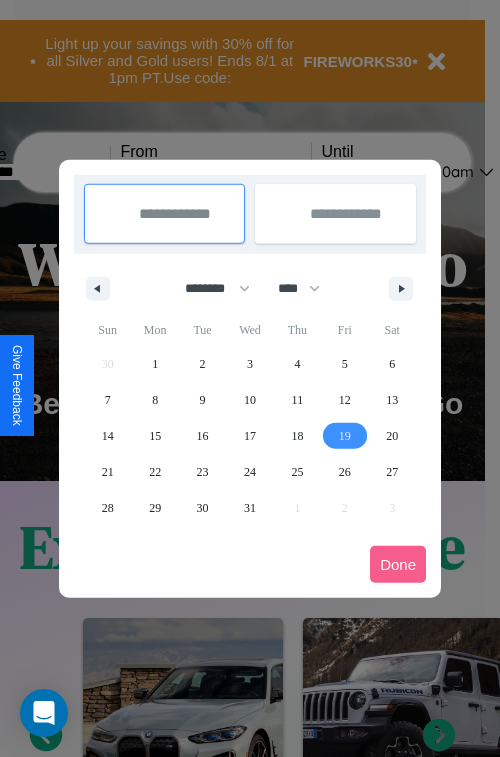 click on "19" at bounding box center (345, 436) 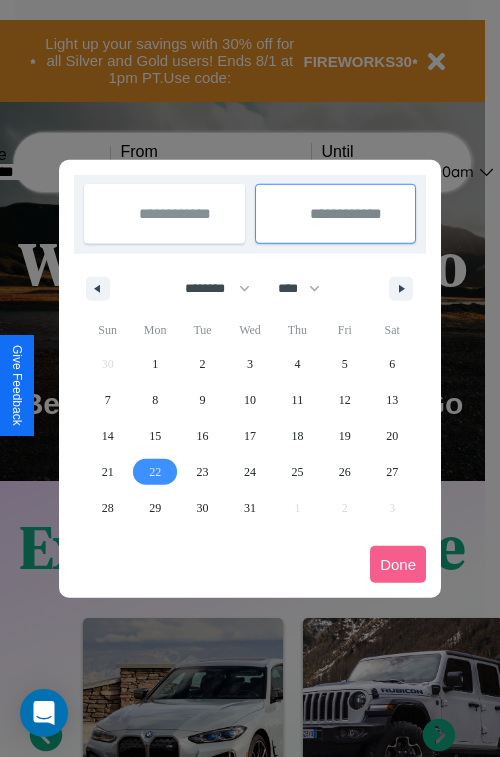 click on "22" at bounding box center [155, 472] 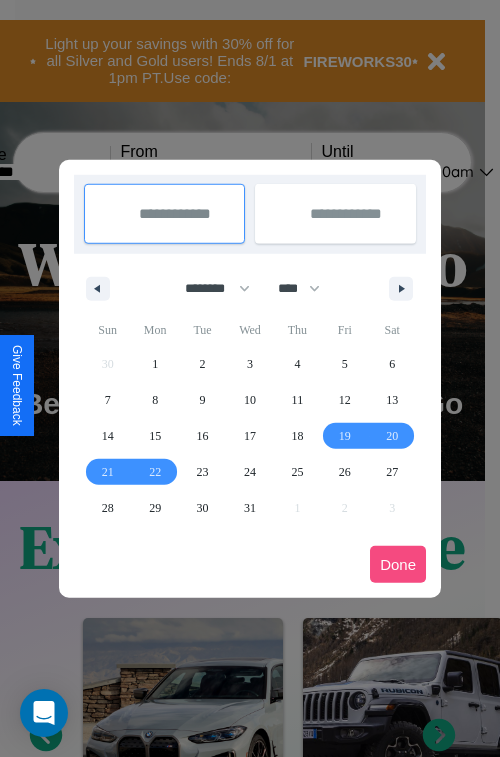 click on "Done" at bounding box center [398, 564] 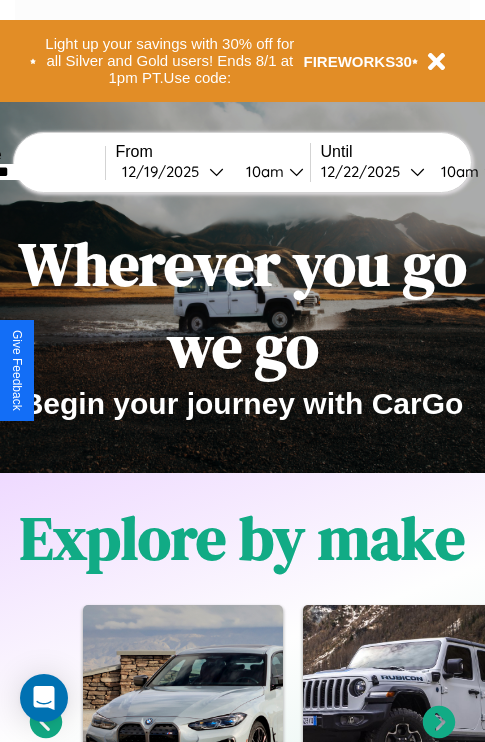 click on "10am" at bounding box center (262, 171) 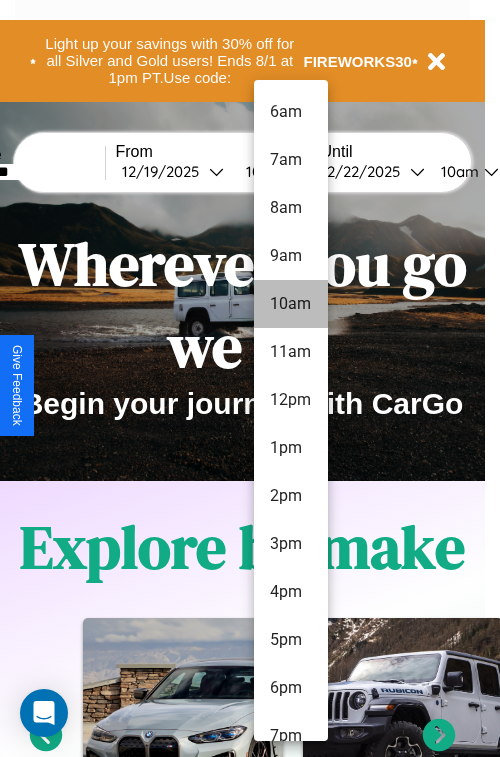 click on "10am" at bounding box center (291, 304) 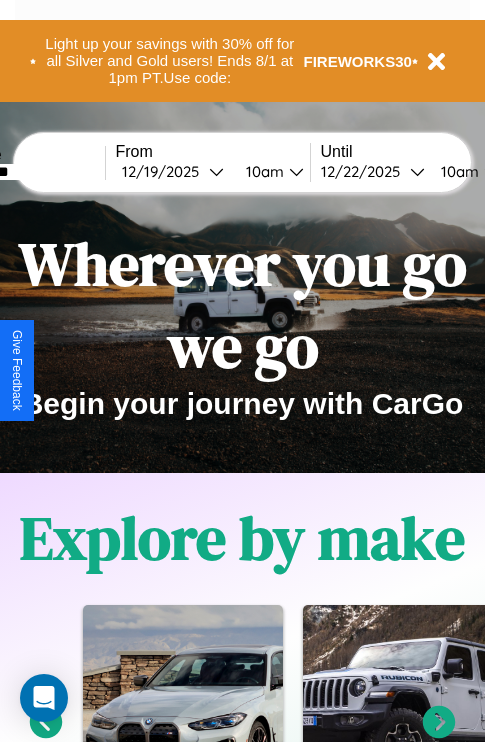 click on "10am" at bounding box center (457, 171) 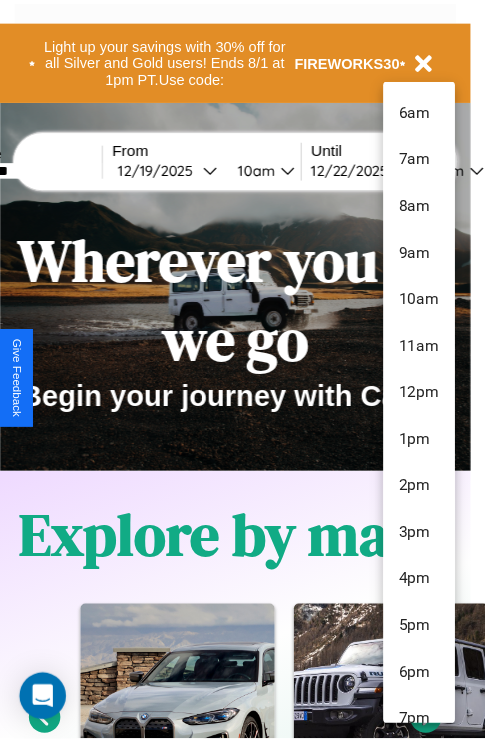 scroll, scrollTop: 211, scrollLeft: 0, axis: vertical 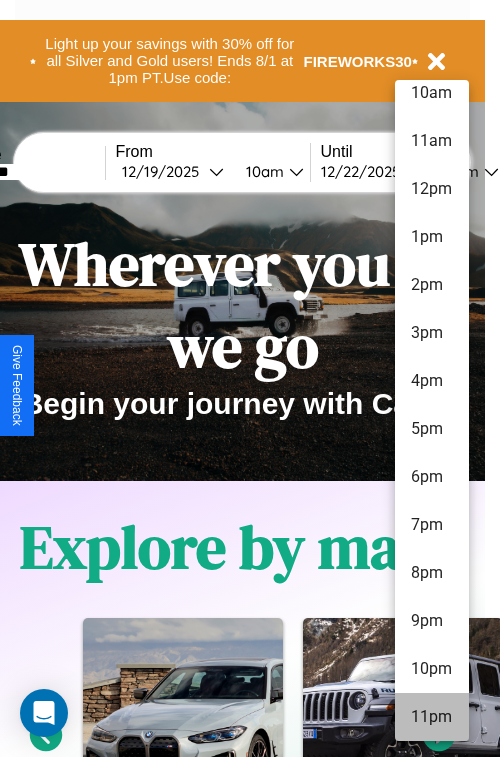 click on "11pm" at bounding box center (432, 717) 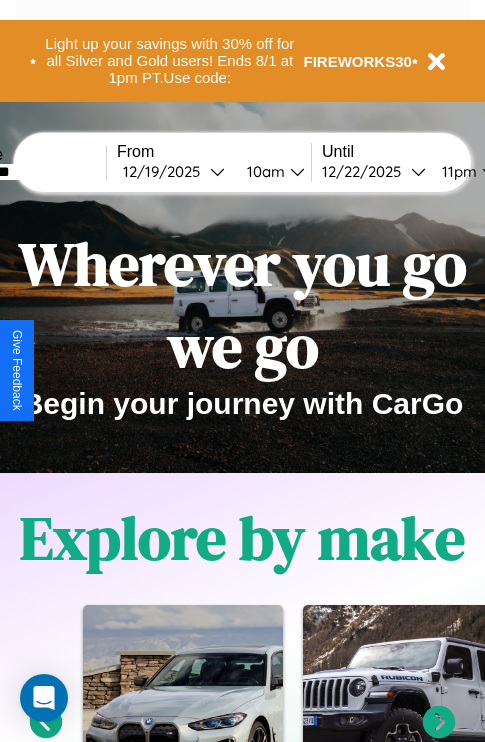 scroll, scrollTop: 0, scrollLeft: 80, axis: horizontal 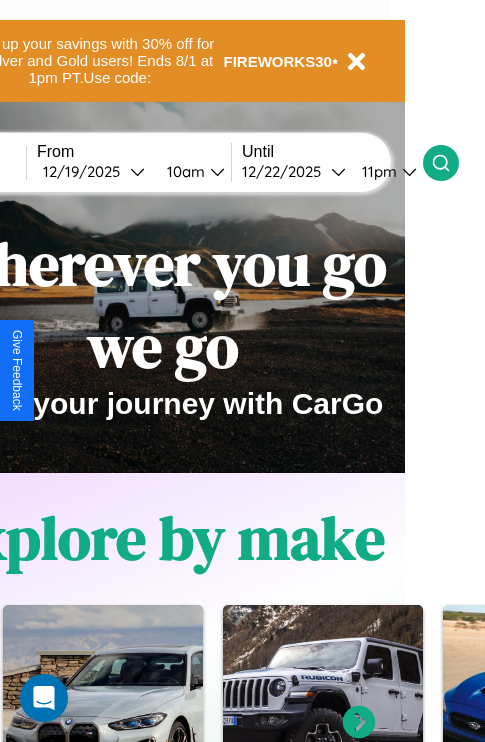 click 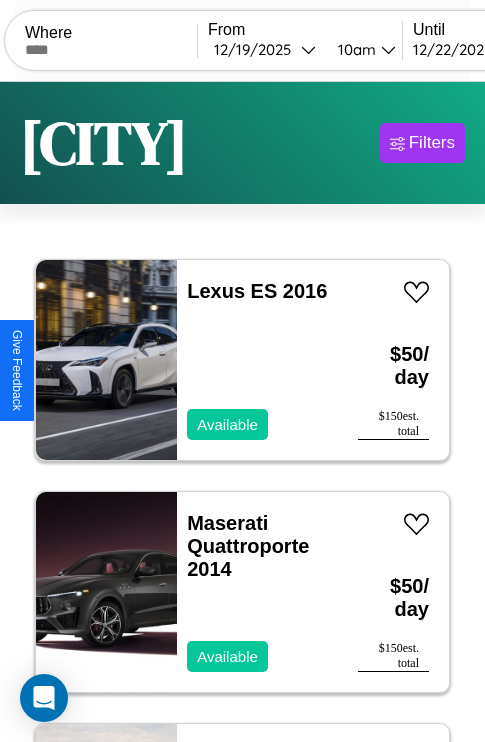 scroll, scrollTop: 66, scrollLeft: 0, axis: vertical 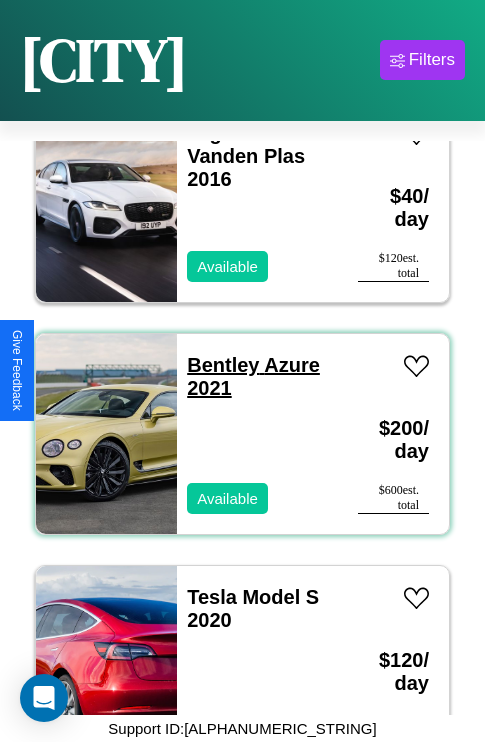click on "Bentley   Azure   2021" at bounding box center [253, 376] 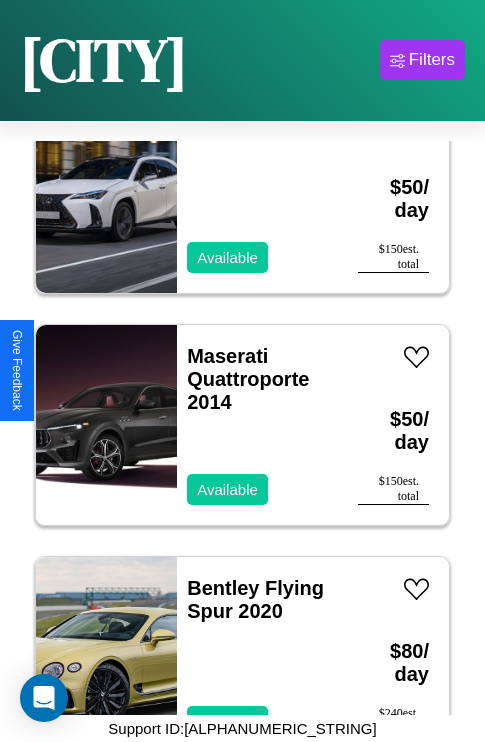 scroll, scrollTop: 75, scrollLeft: 0, axis: vertical 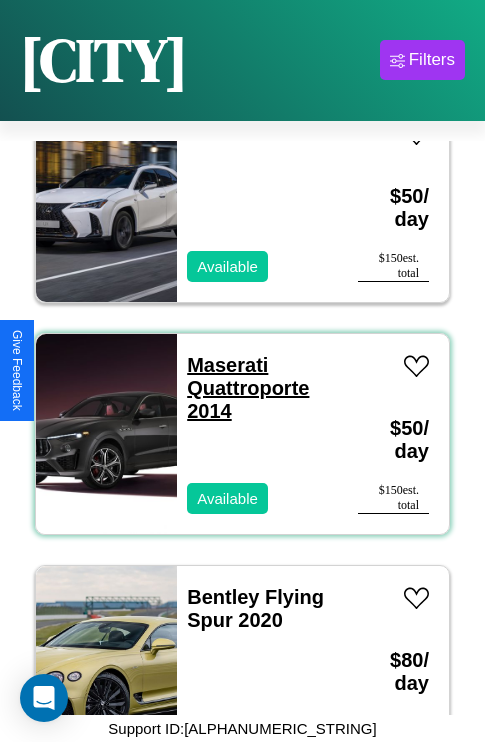 click on "Maserati   Quattroporte   2014" at bounding box center [248, 388] 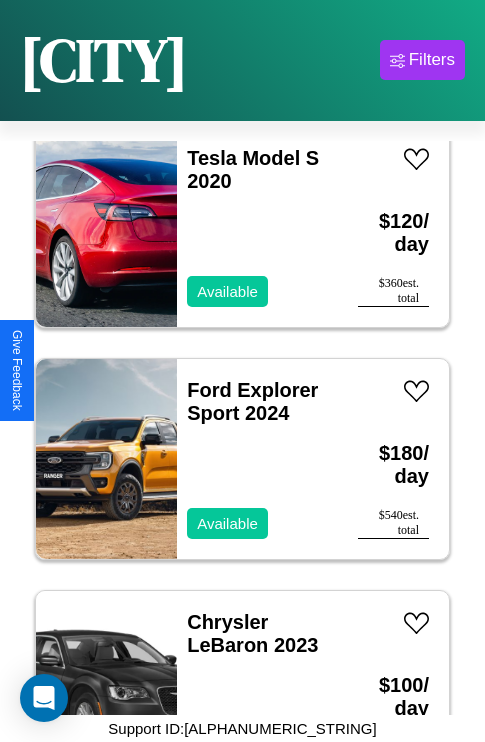 scroll, scrollTop: 2627, scrollLeft: 0, axis: vertical 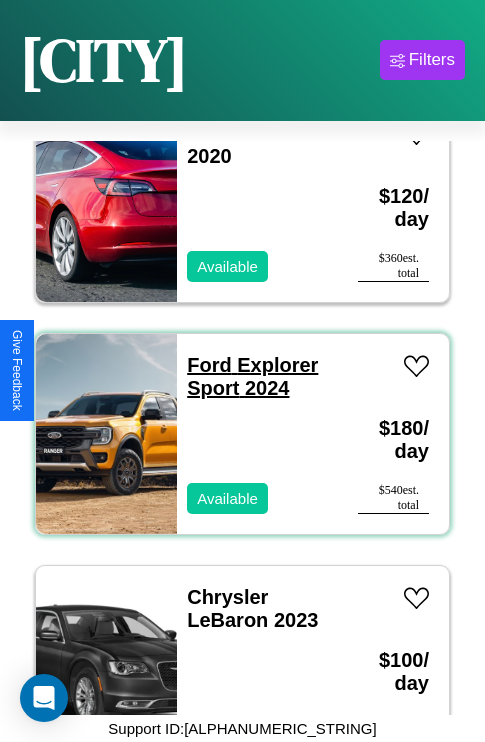 click on "Ford   Explorer Sport   2024" at bounding box center [252, 376] 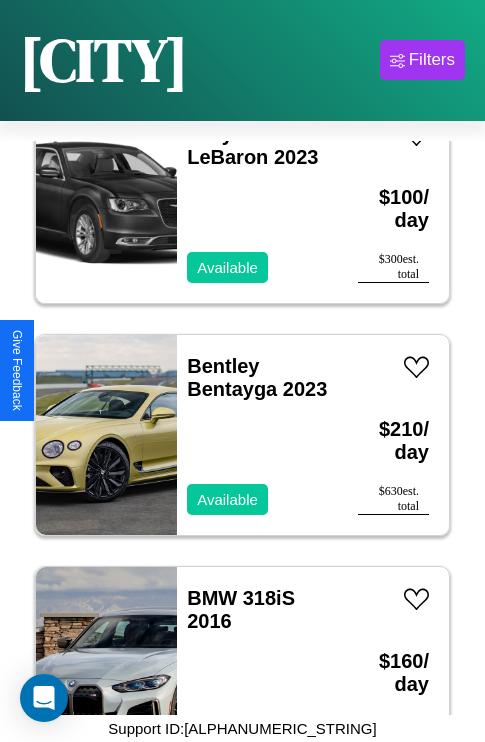 scroll, scrollTop: 3091, scrollLeft: 0, axis: vertical 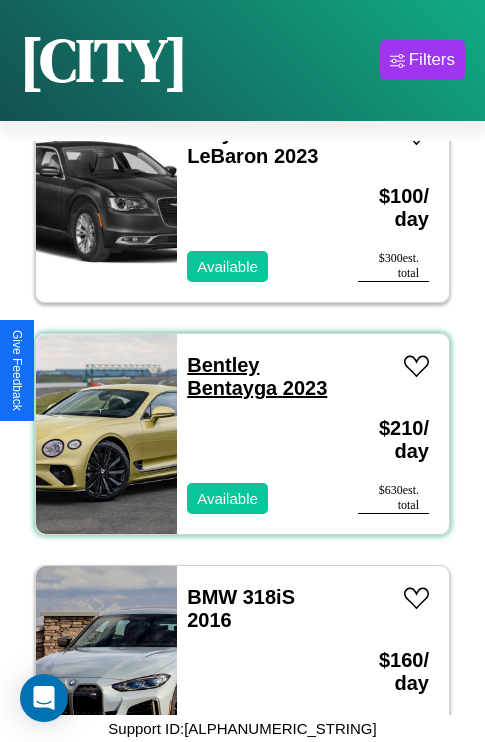 click on "Bentley   Bentayga   2023" at bounding box center [257, 376] 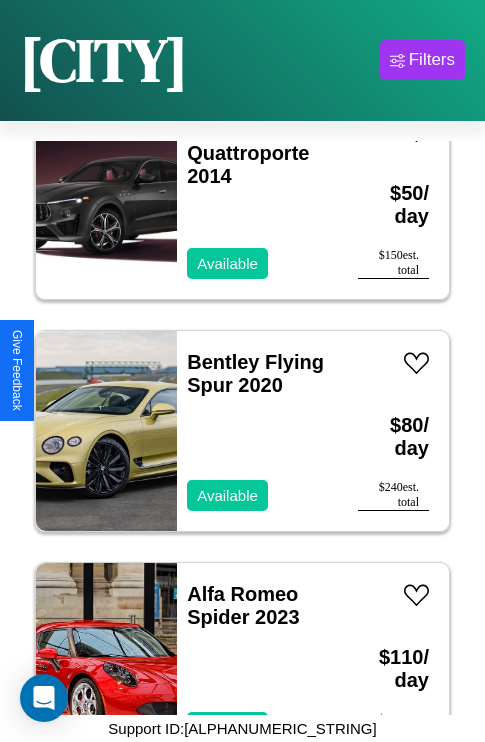 scroll, scrollTop: 307, scrollLeft: 0, axis: vertical 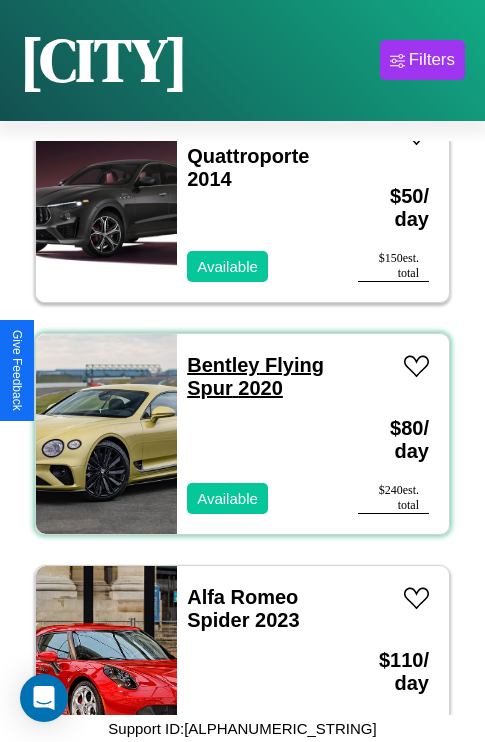 click on "Bentley   Flying Spur   2020" at bounding box center [255, 376] 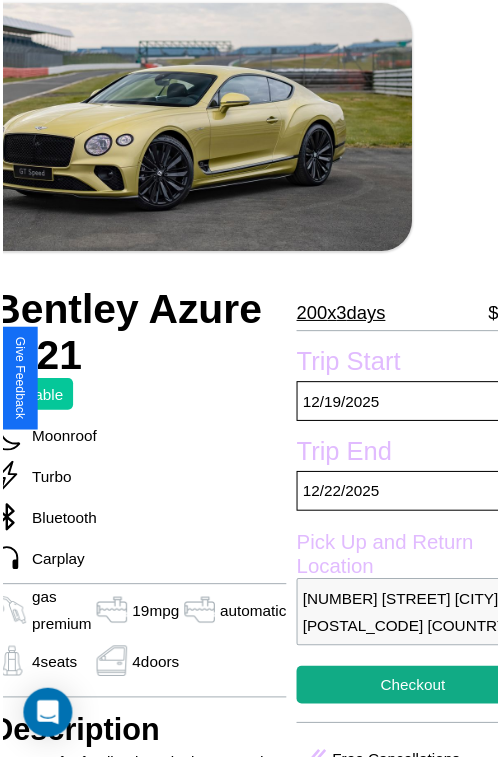 scroll, scrollTop: 100, scrollLeft: 107, axis: both 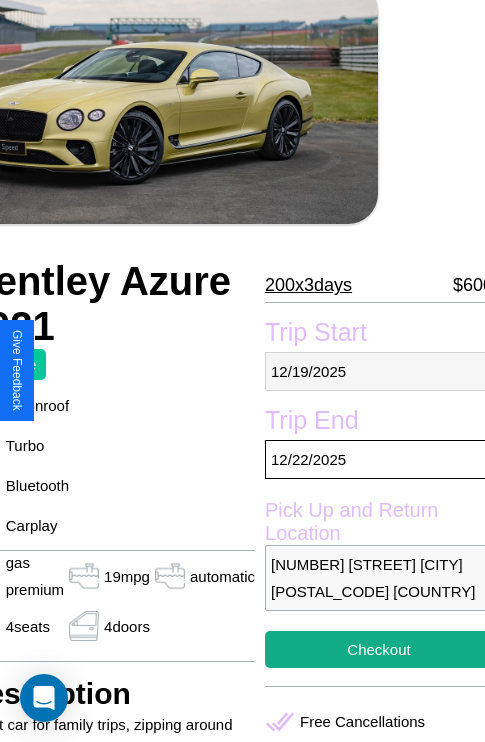 click on "[DATE]" at bounding box center [379, 371] 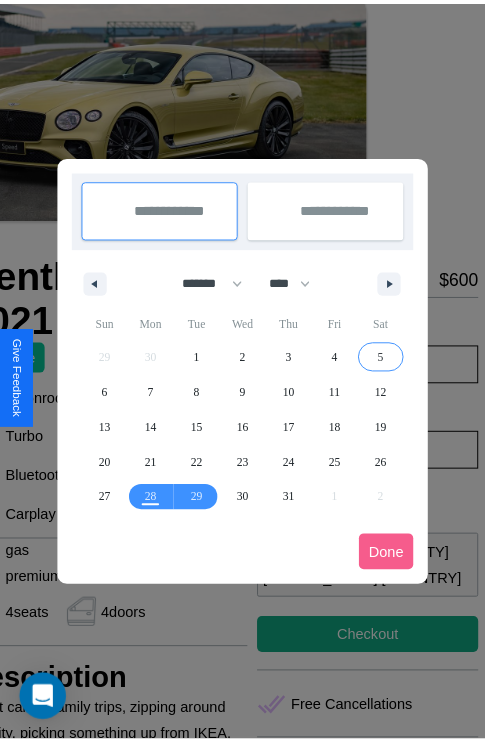 scroll, scrollTop: 0, scrollLeft: 107, axis: horizontal 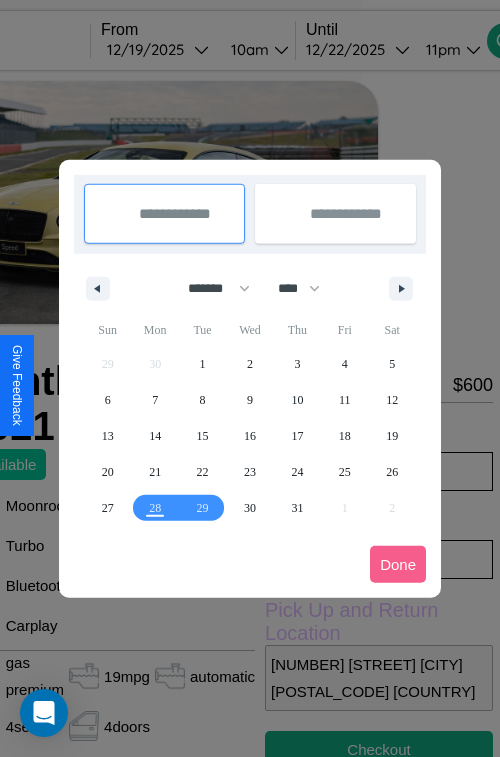 click at bounding box center [250, 378] 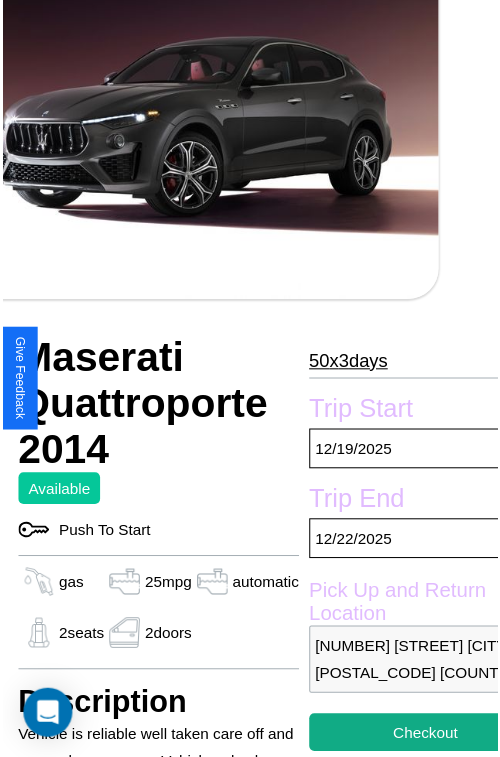 scroll, scrollTop: 218, scrollLeft: 84, axis: both 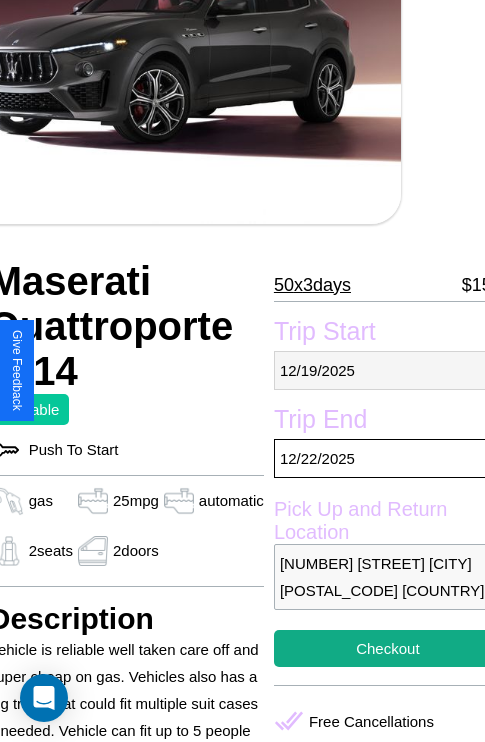 click on "12 / 19 / 2025" at bounding box center (388, 370) 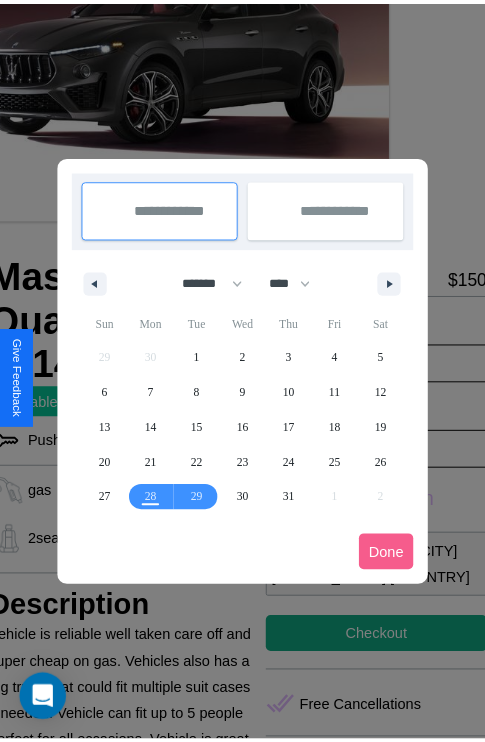 scroll, scrollTop: 0, scrollLeft: 84, axis: horizontal 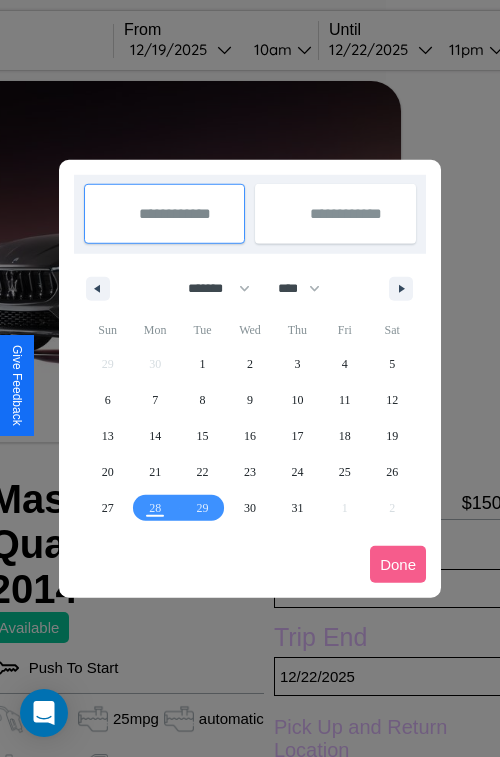 click at bounding box center (250, 378) 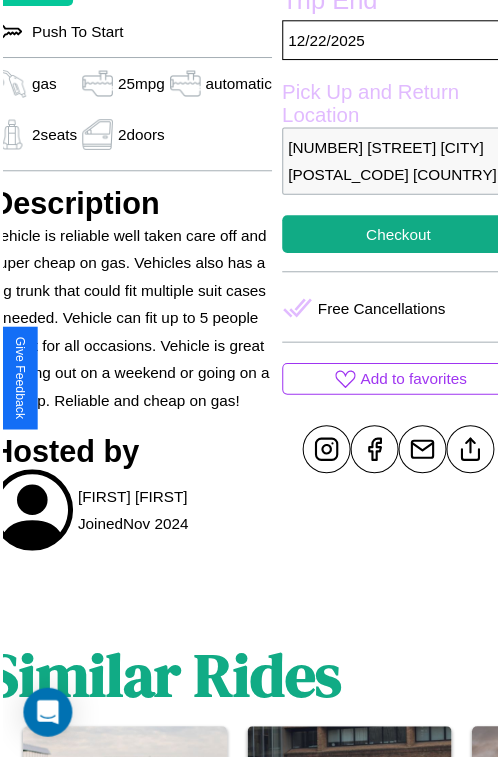 scroll, scrollTop: 638, scrollLeft: 84, axis: both 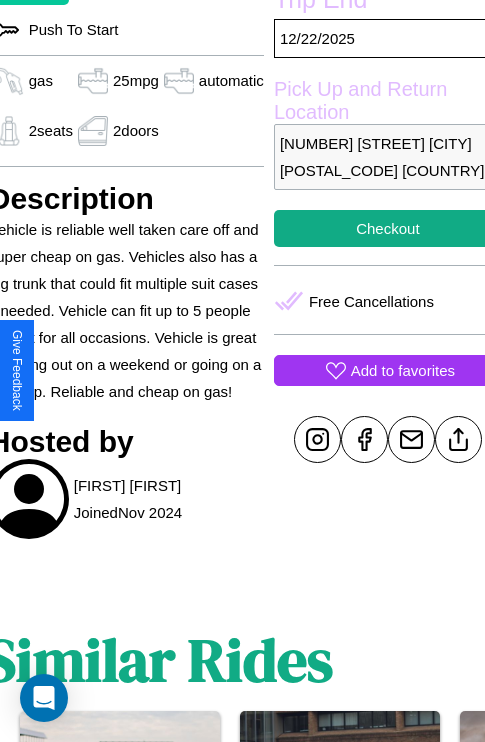 click on "Add to favorites" at bounding box center (403, 370) 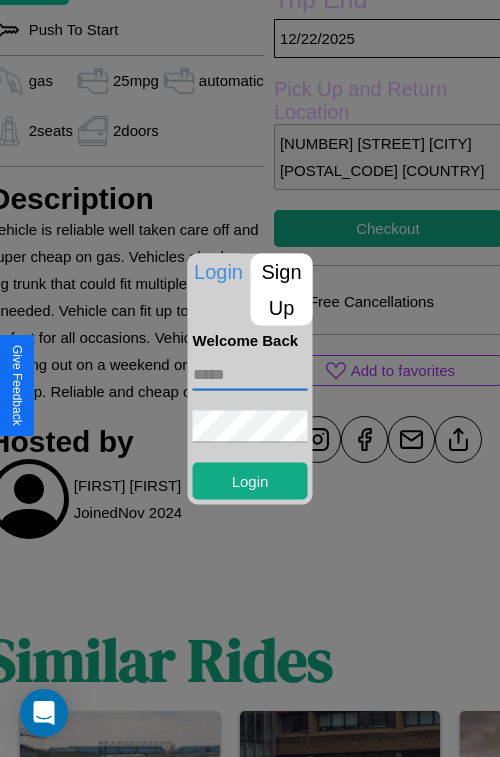 click at bounding box center (250, 374) 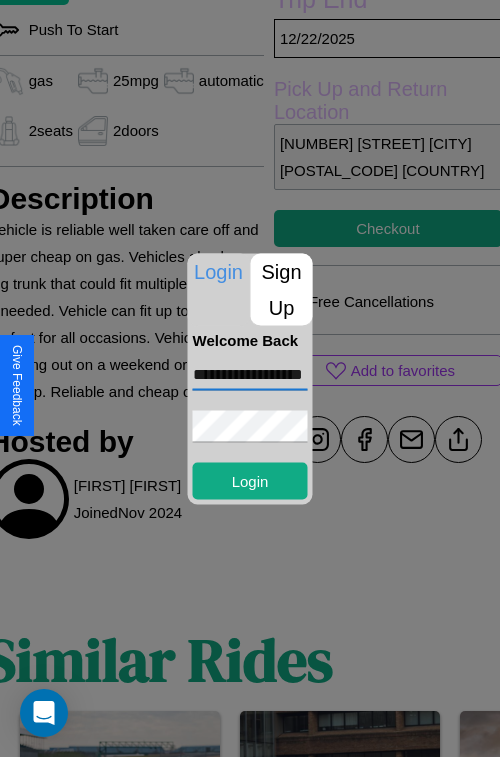 scroll, scrollTop: 0, scrollLeft: 41, axis: horizontal 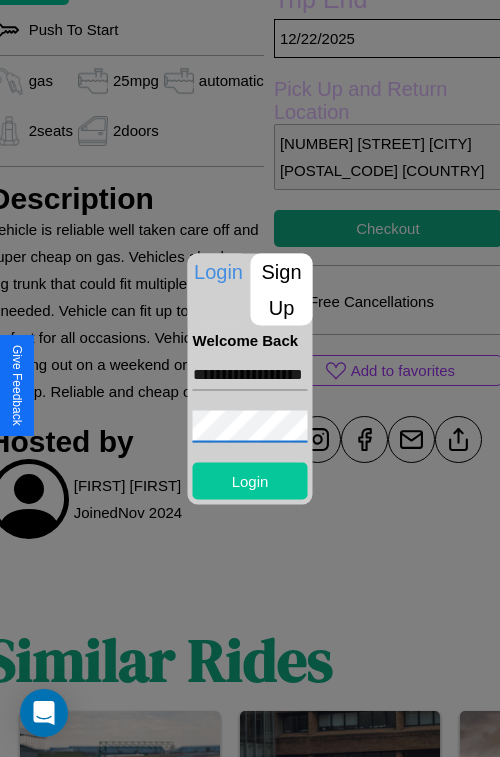 click on "Login" at bounding box center [250, 480] 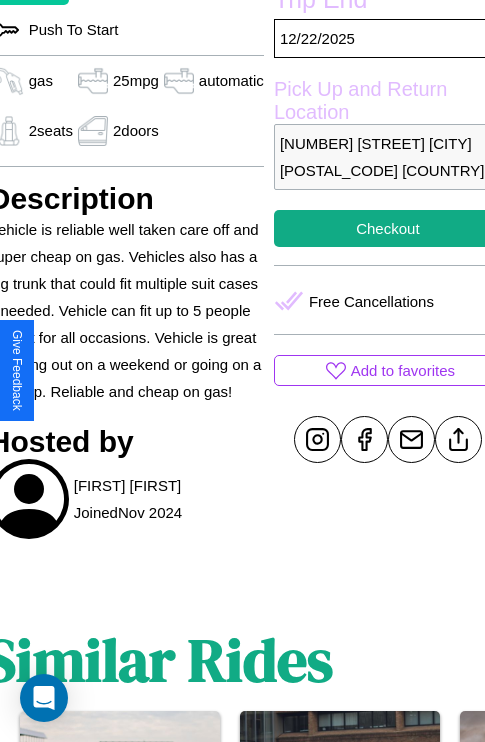 scroll, scrollTop: 638, scrollLeft: 84, axis: both 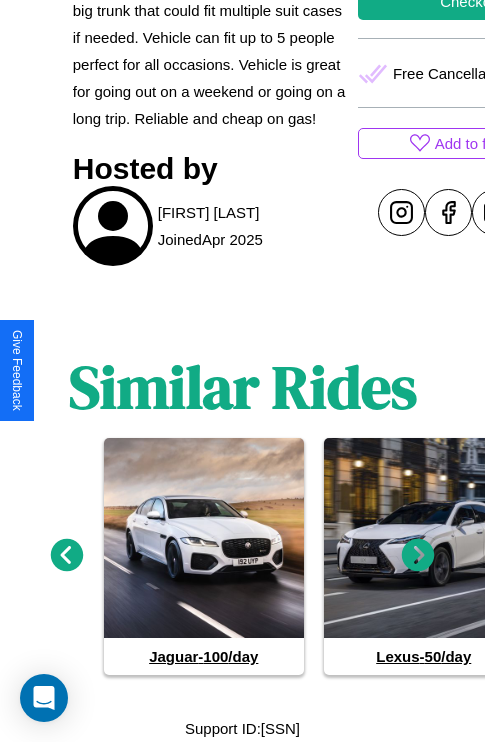 click 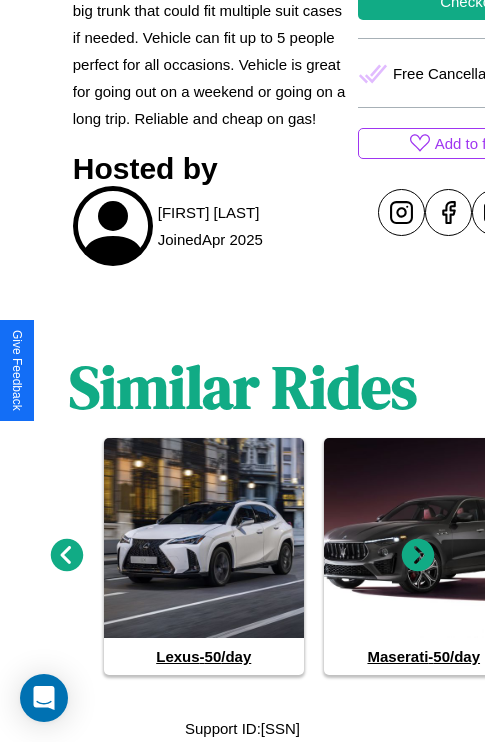 click 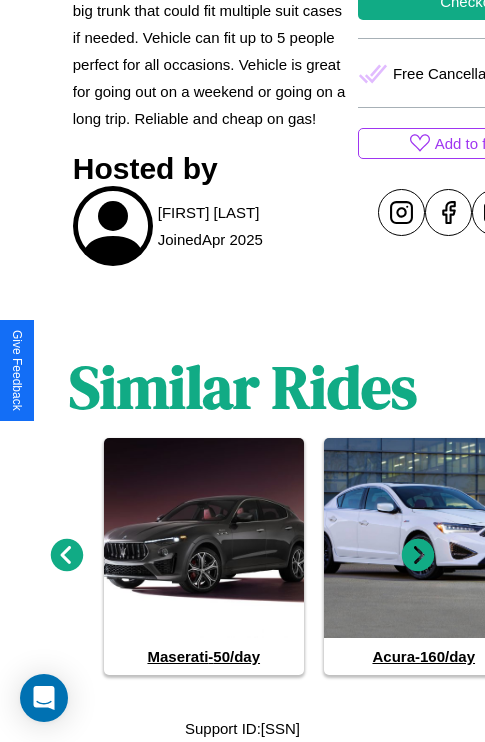 click 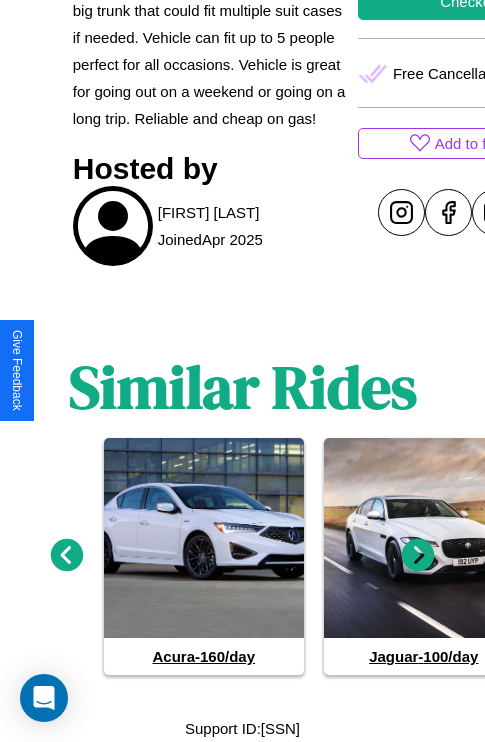 click 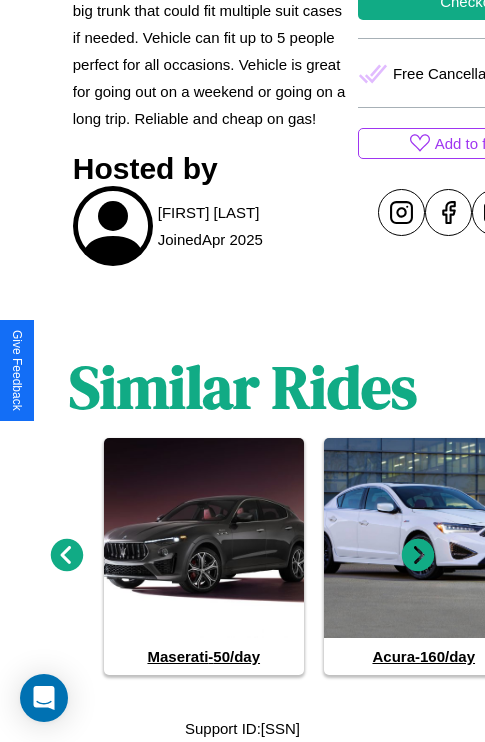 click 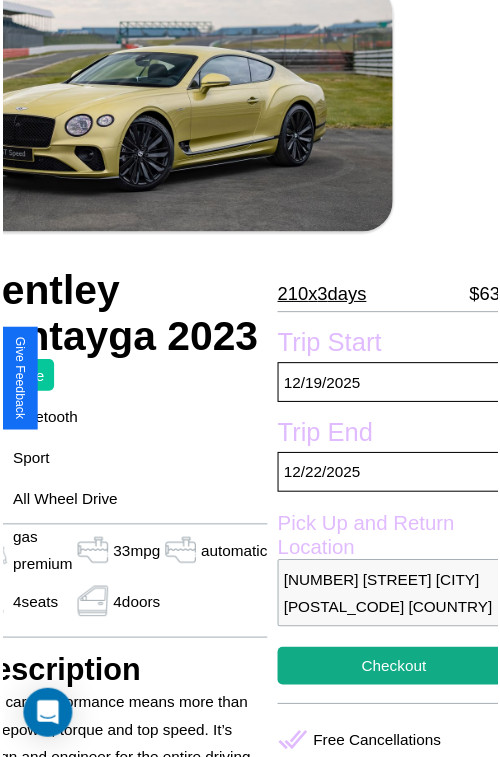 scroll, scrollTop: 100, scrollLeft: 107, axis: both 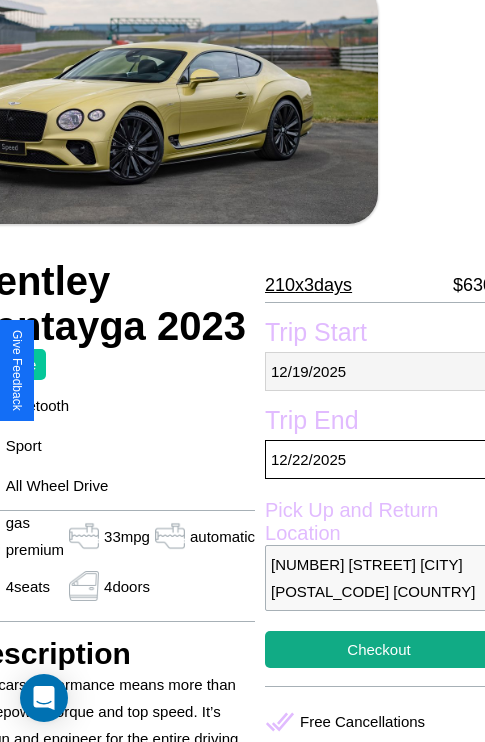 click on "[MM] / [DD] / [YYYY]" at bounding box center [379, 371] 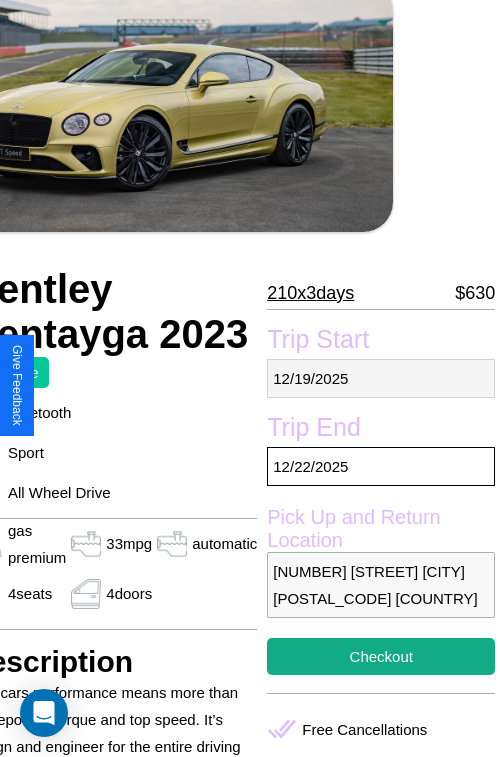 select on "*" 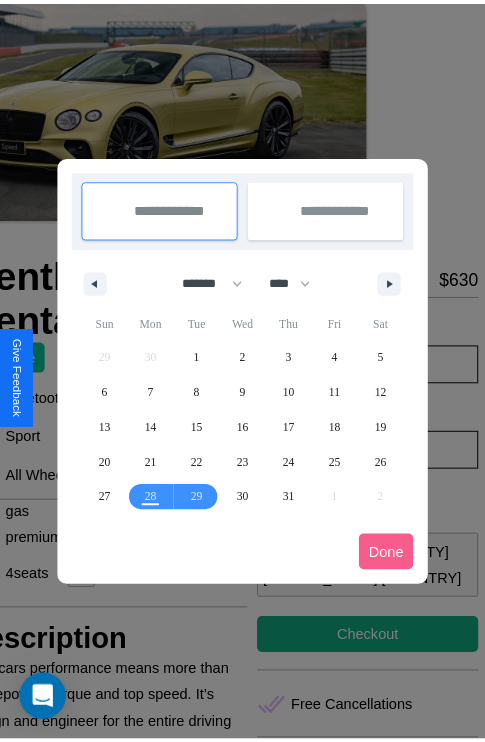 scroll, scrollTop: 0, scrollLeft: 107, axis: horizontal 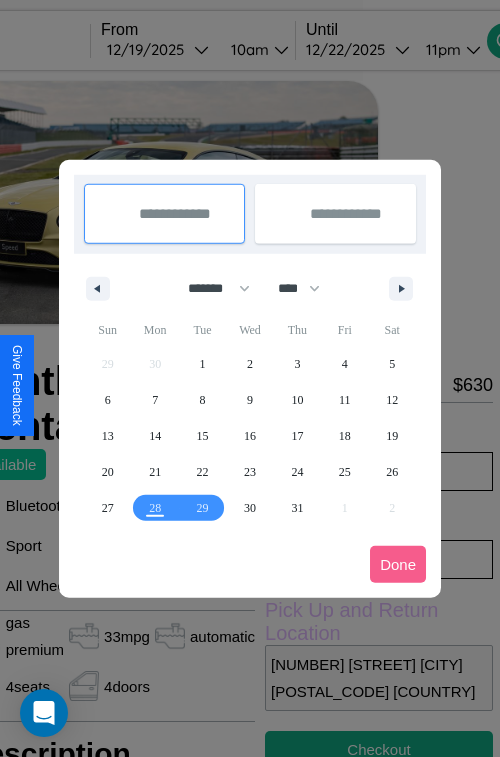 click at bounding box center (250, 378) 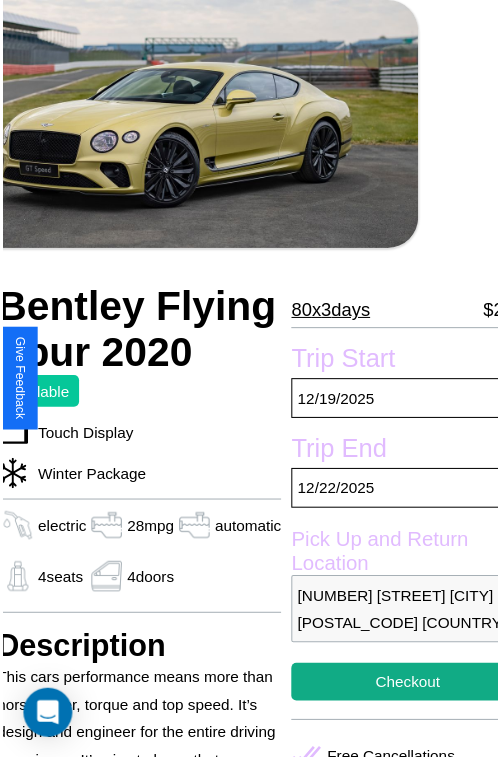 scroll, scrollTop: 100, scrollLeft: 96, axis: both 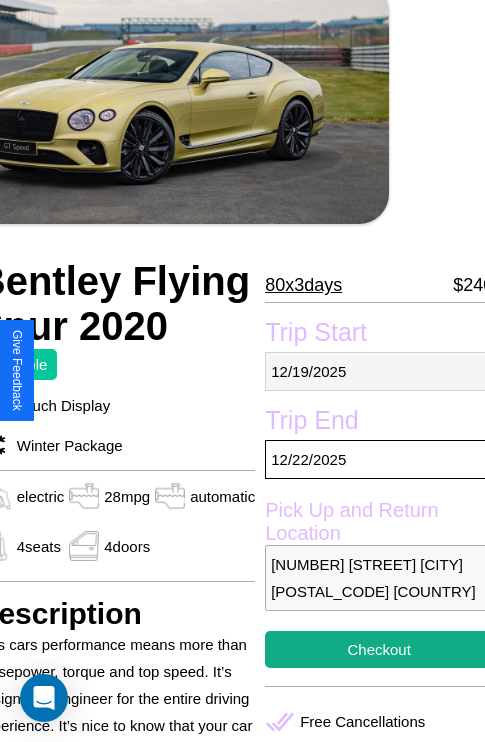 click on "[DATE]" at bounding box center [379, 371] 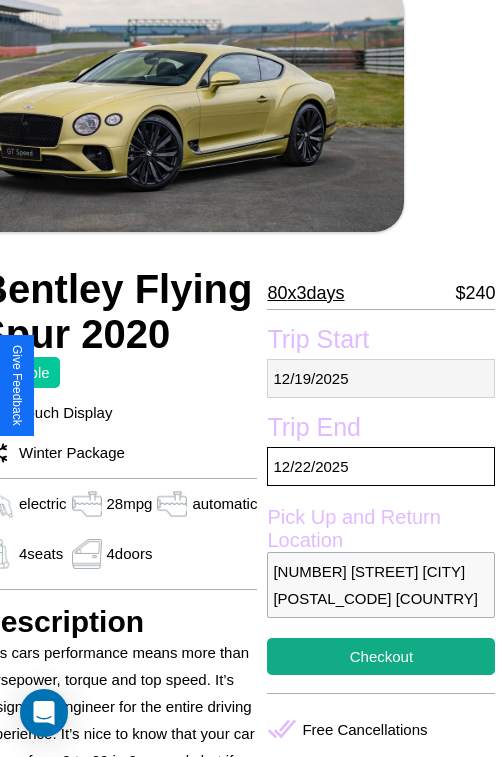 select on "*" 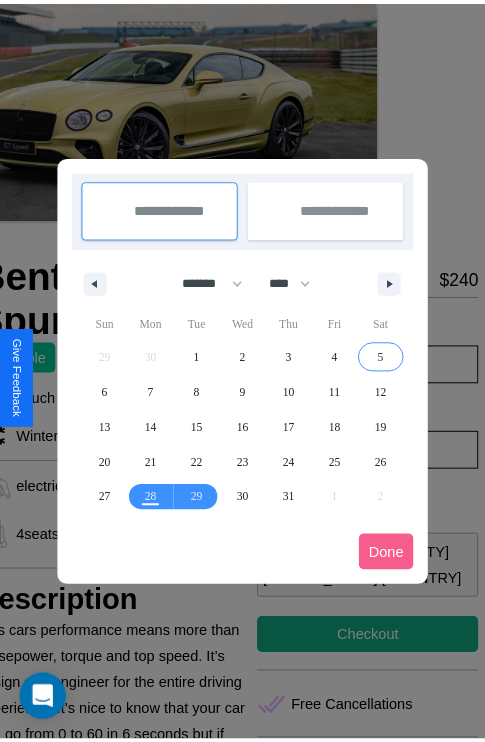 scroll, scrollTop: 0, scrollLeft: 96, axis: horizontal 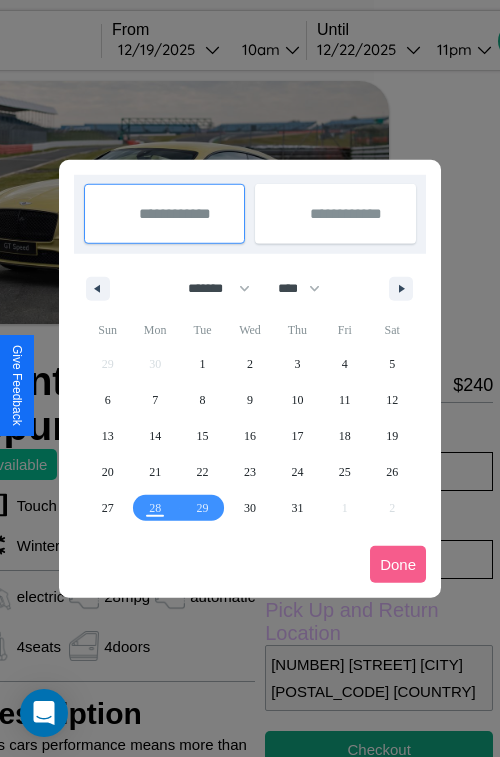 click at bounding box center [250, 378] 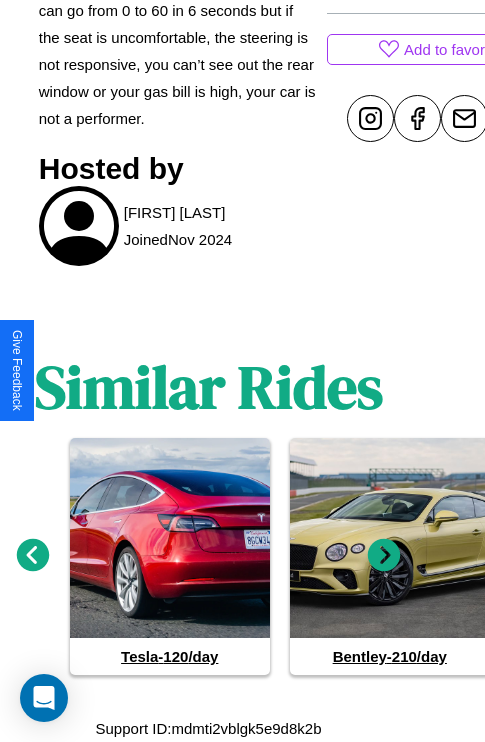 scroll, scrollTop: 887, scrollLeft: 30, axis: both 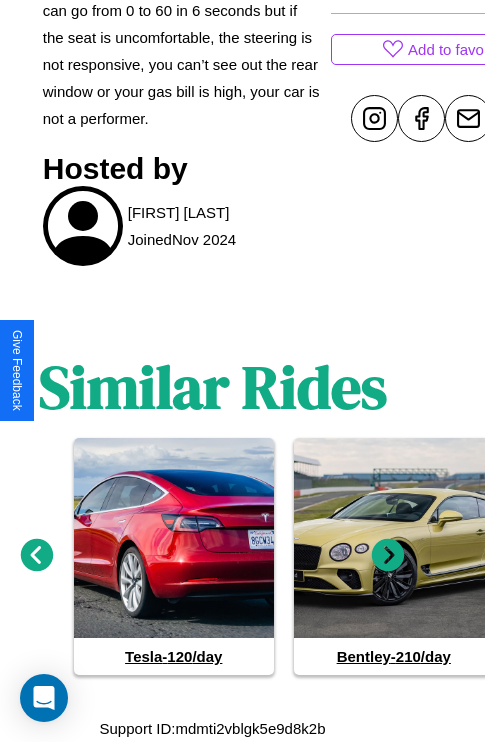 click 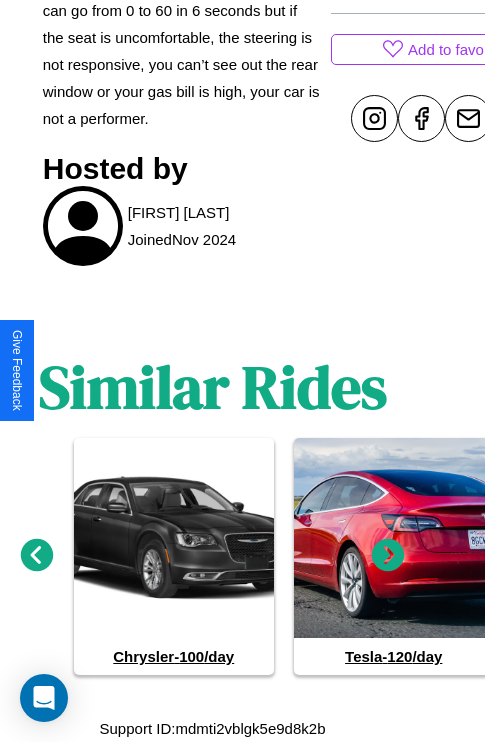 click 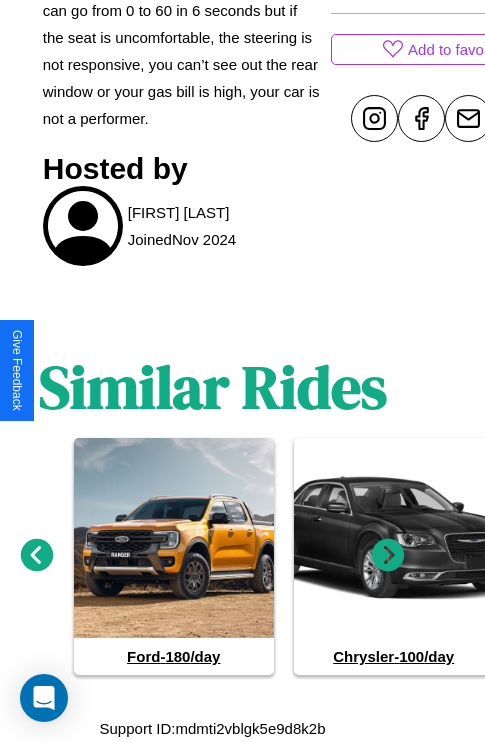 click 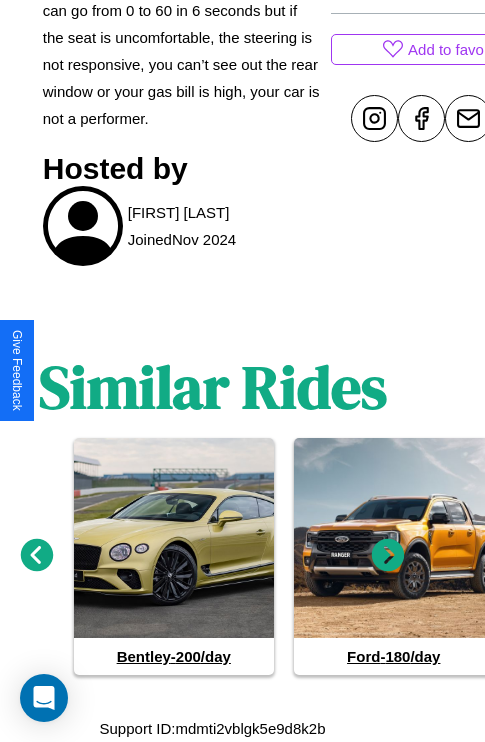 click 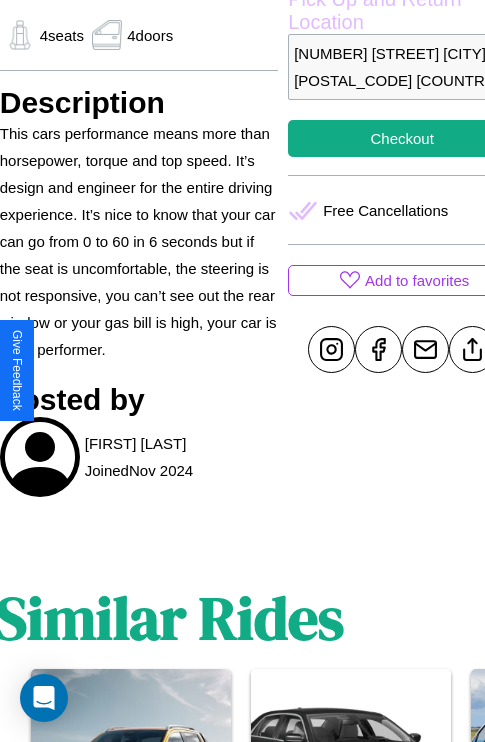 scroll, scrollTop: 589, scrollLeft: 76, axis: both 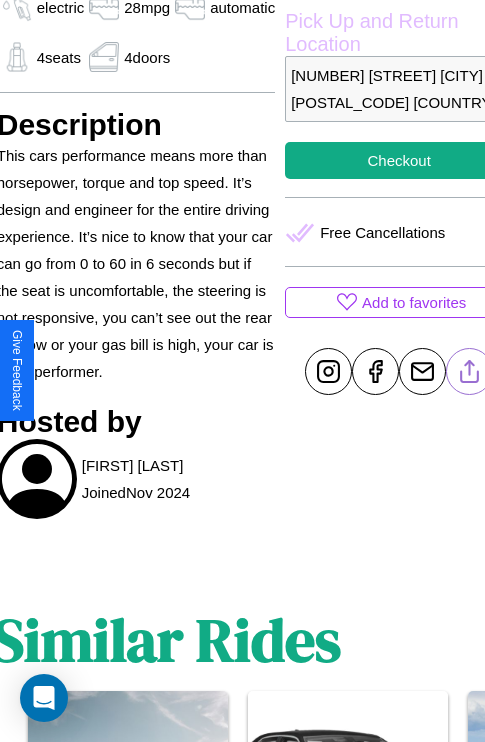 click 